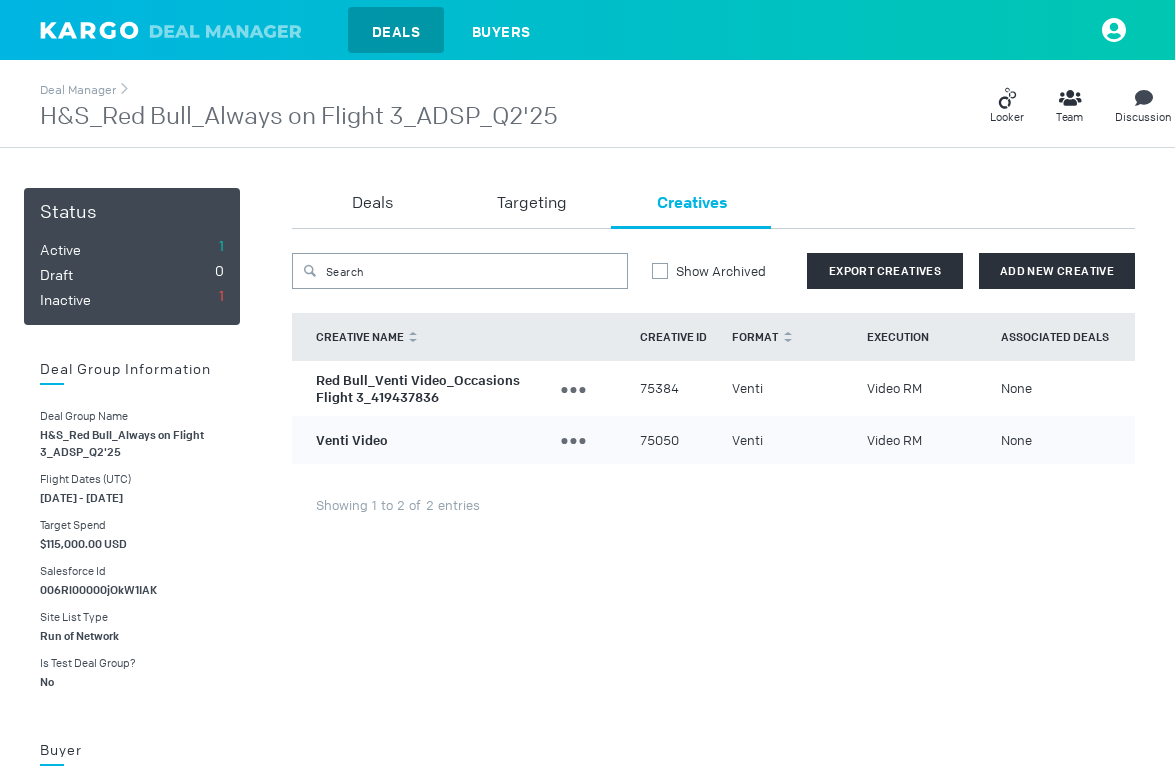 scroll, scrollTop: 10, scrollLeft: 0, axis: vertical 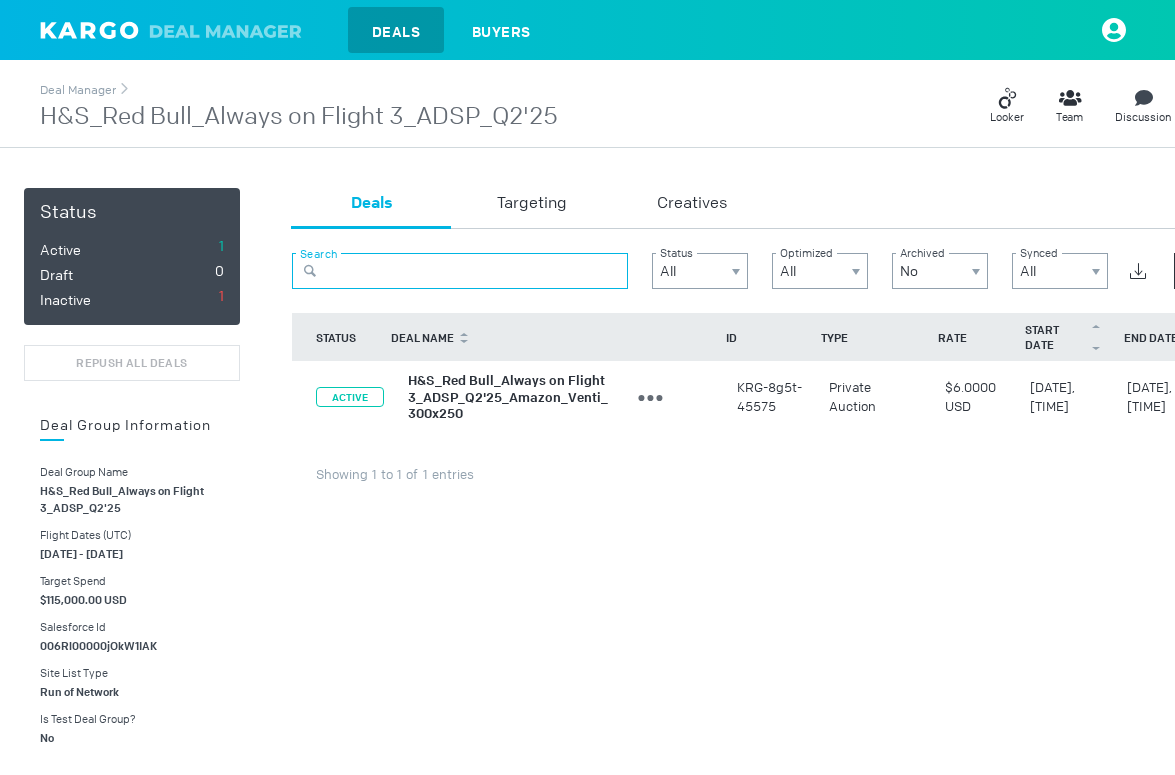 click at bounding box center [460, 271] 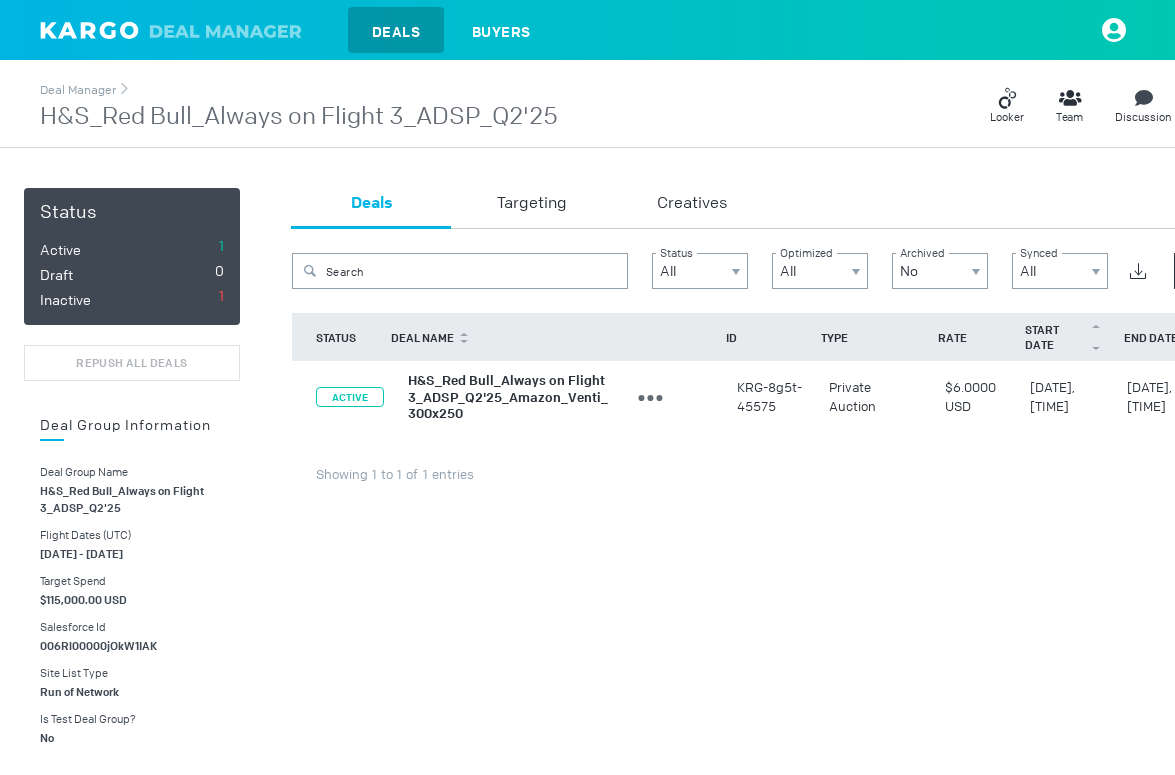 click on "Deals" at bounding box center (396, 32) 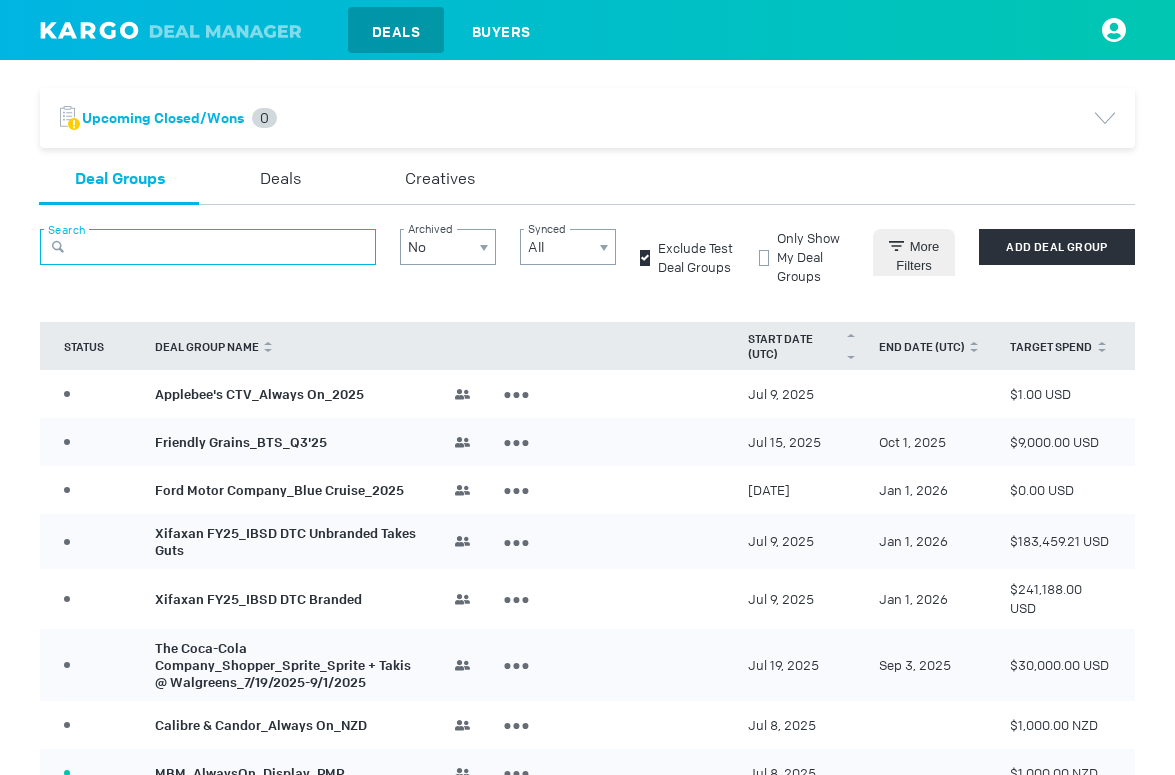 click at bounding box center [208, 247] 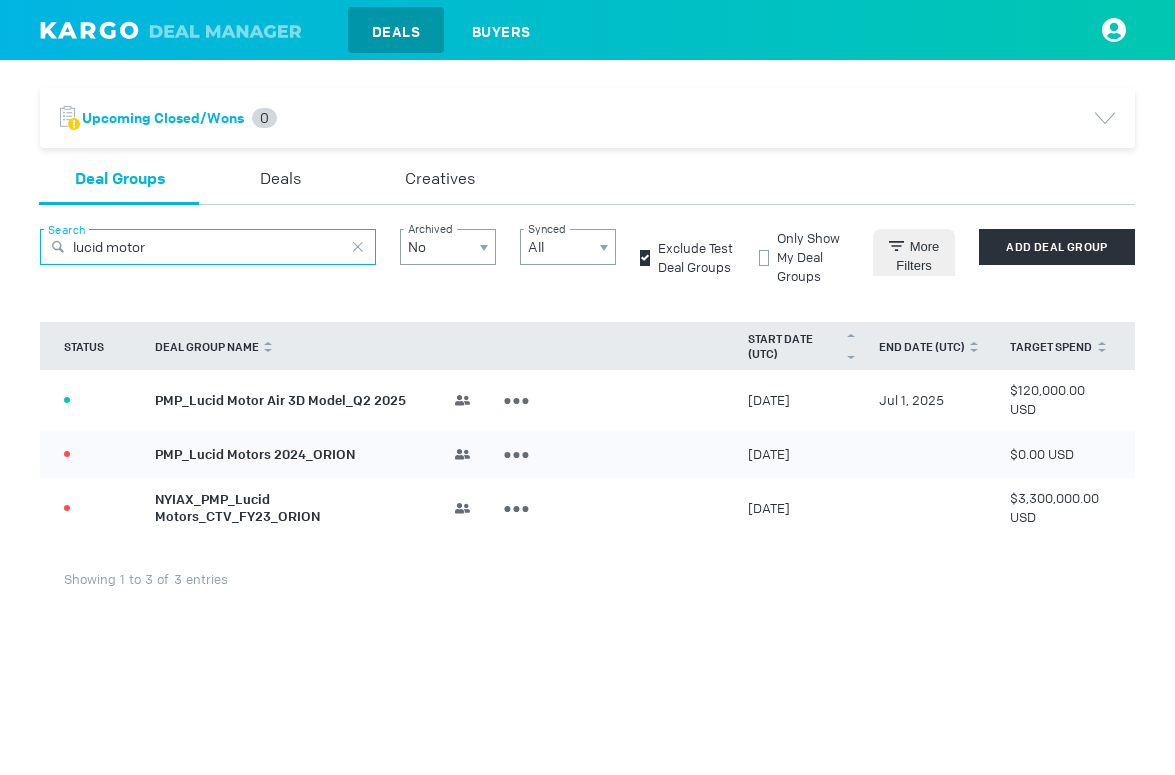 type on "lucid motor" 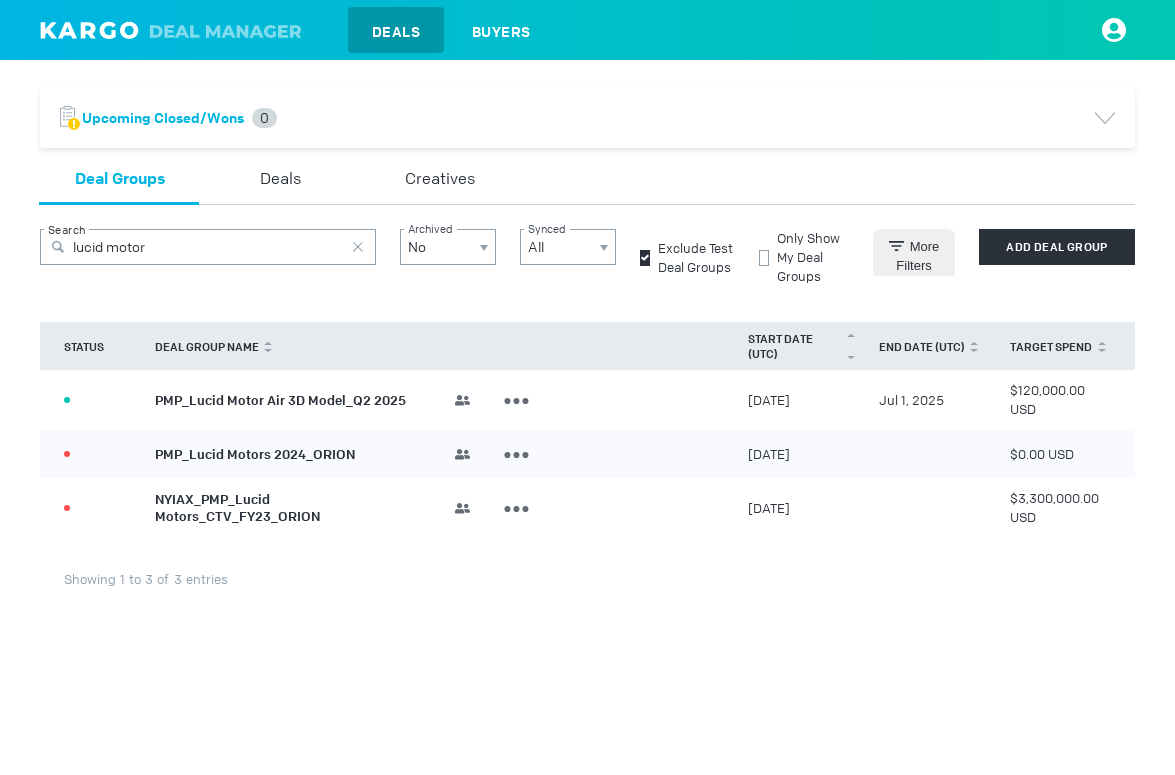 click on "PMP_Lucid Motor Air 3D Model_Q2 2025" at bounding box center (280, 399) 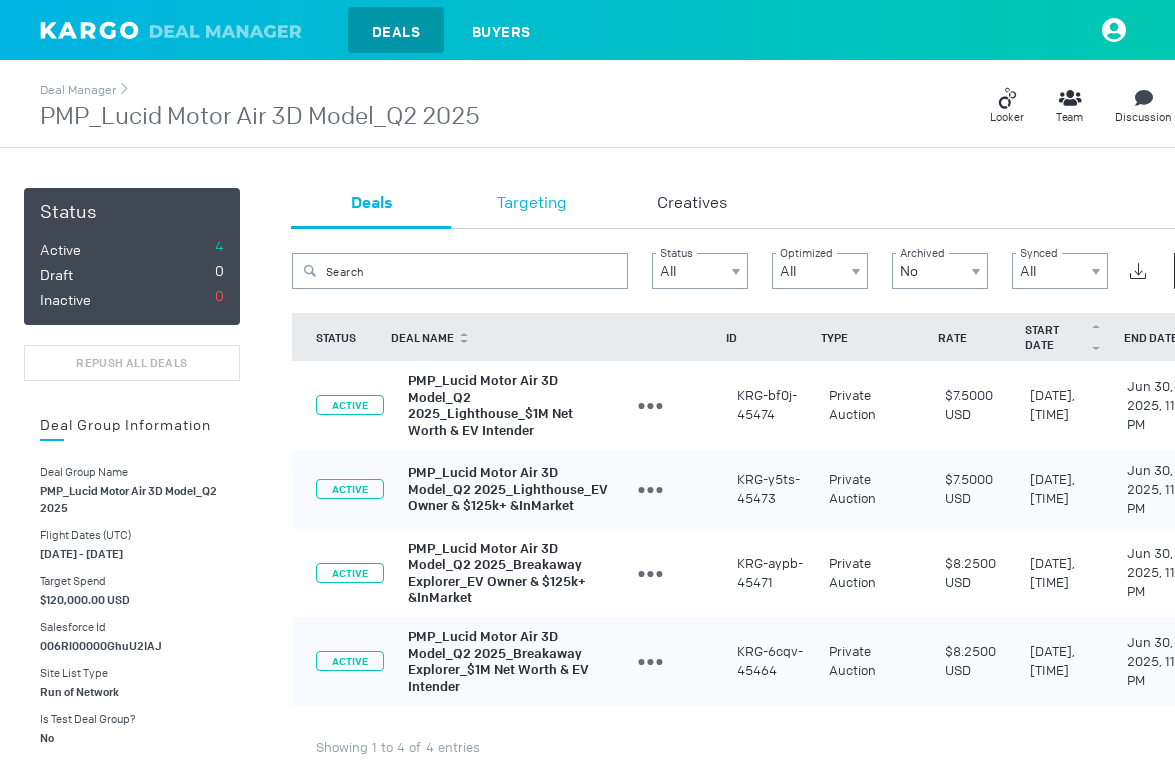 click on "Targeting" at bounding box center [532, 204] 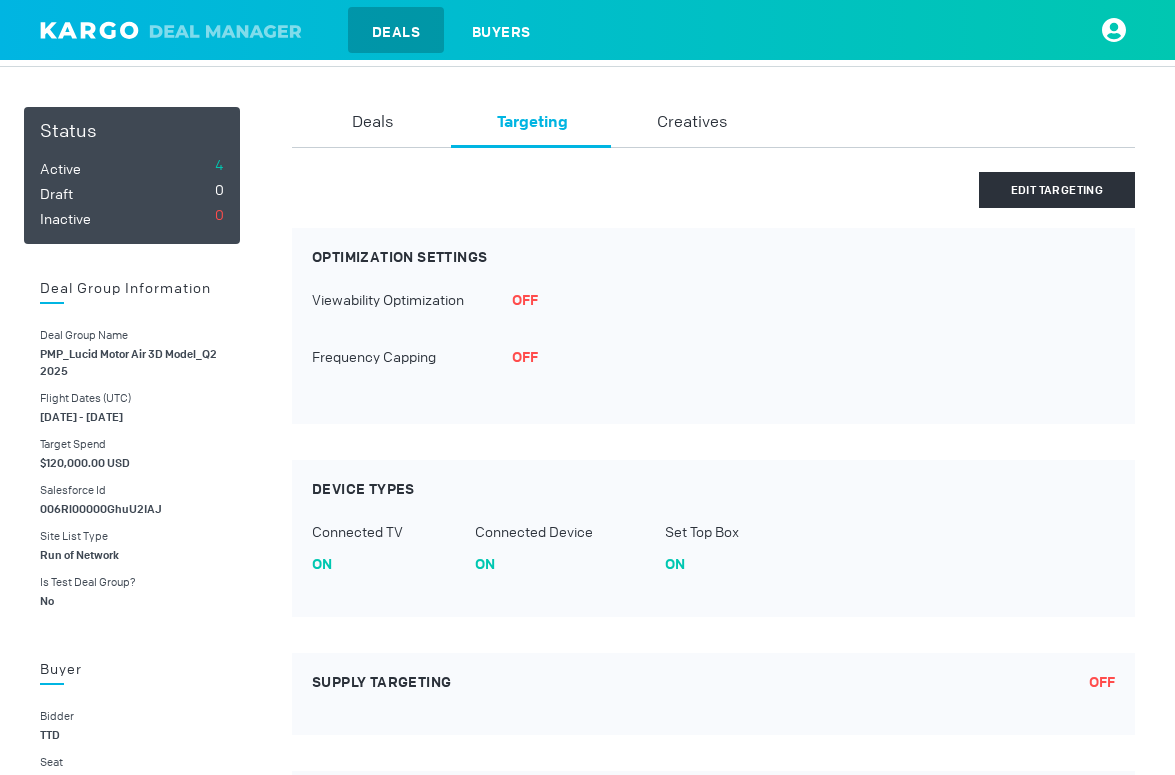scroll, scrollTop: 86, scrollLeft: 0, axis: vertical 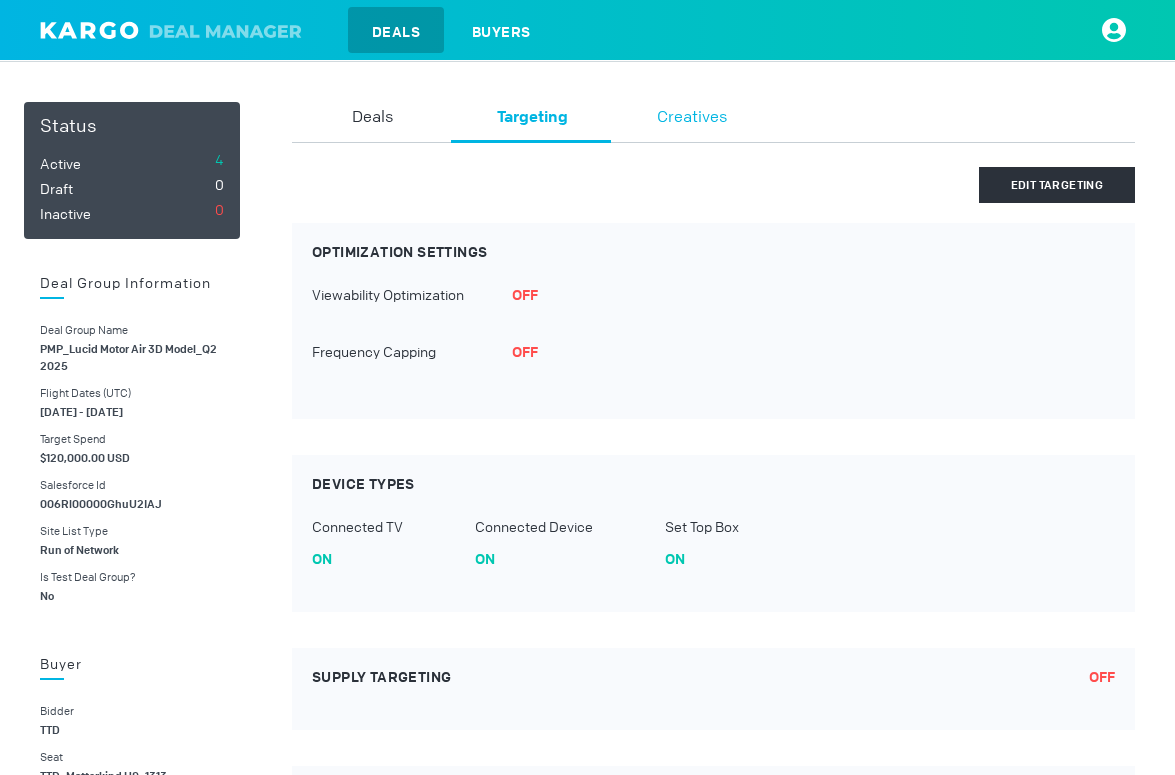 click on "Creatives" at bounding box center (692, 118) 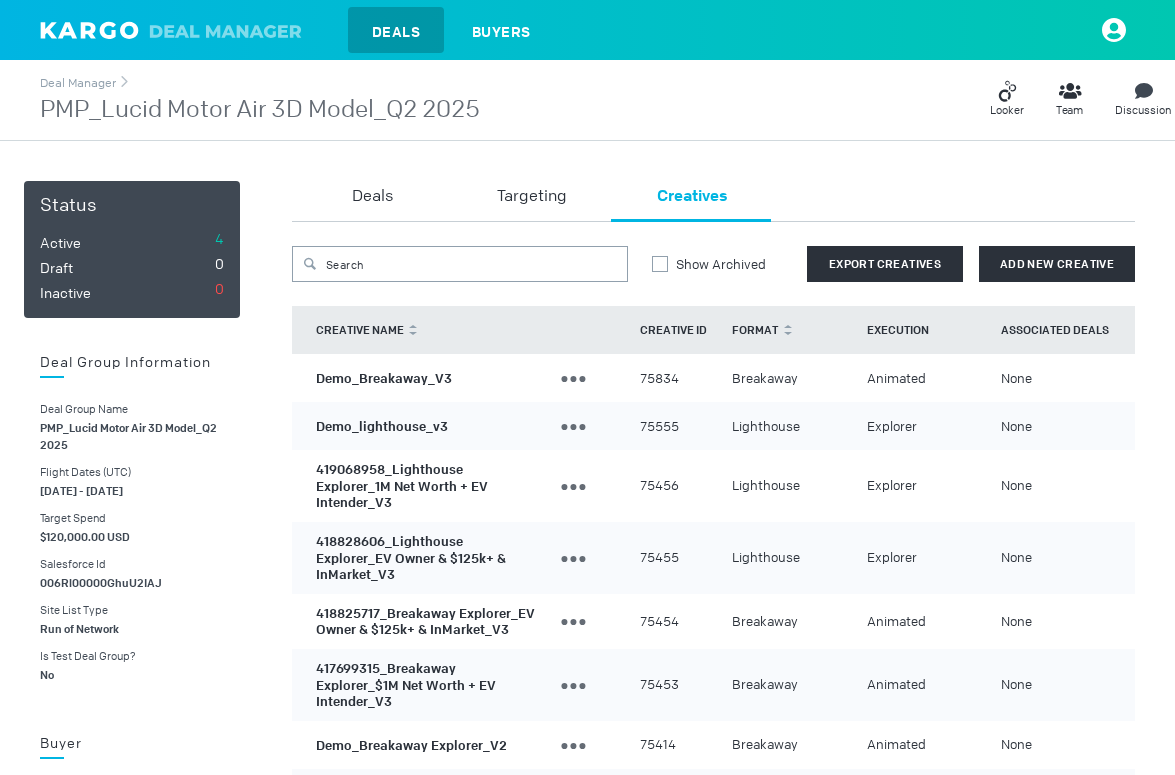 scroll, scrollTop: 84, scrollLeft: 0, axis: vertical 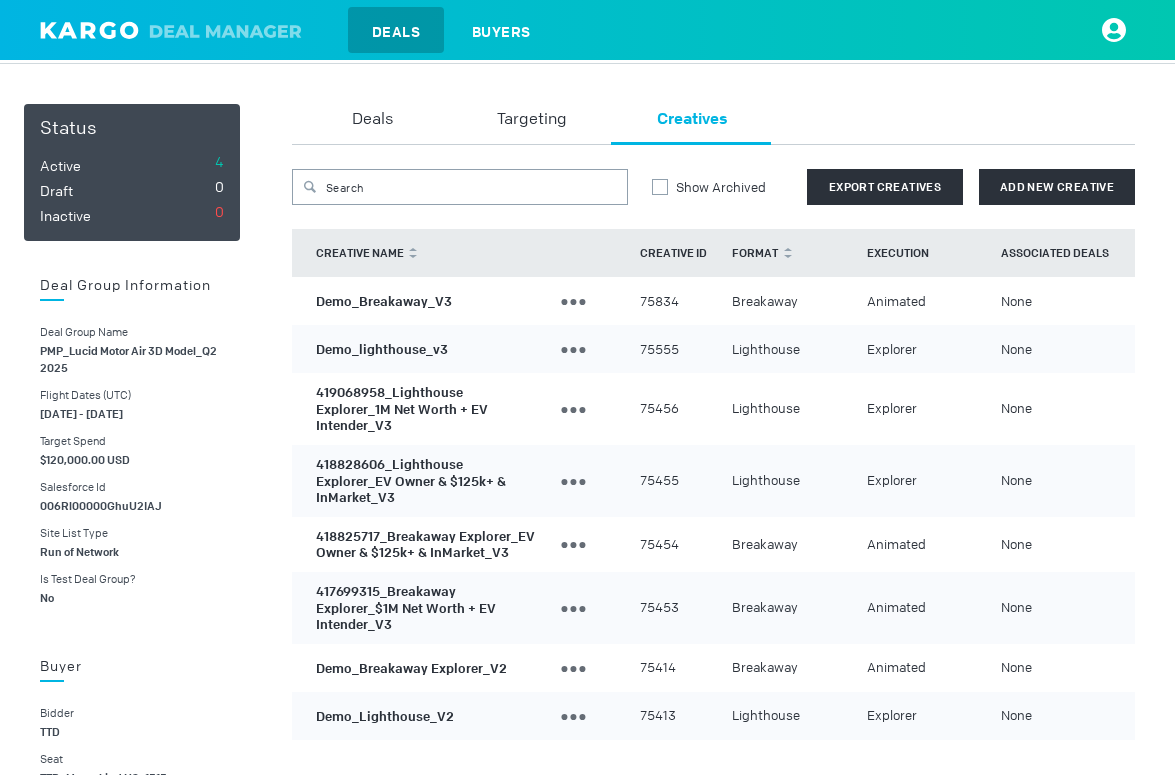 click on "Demo_Breakaway_V3" at bounding box center (384, 300) 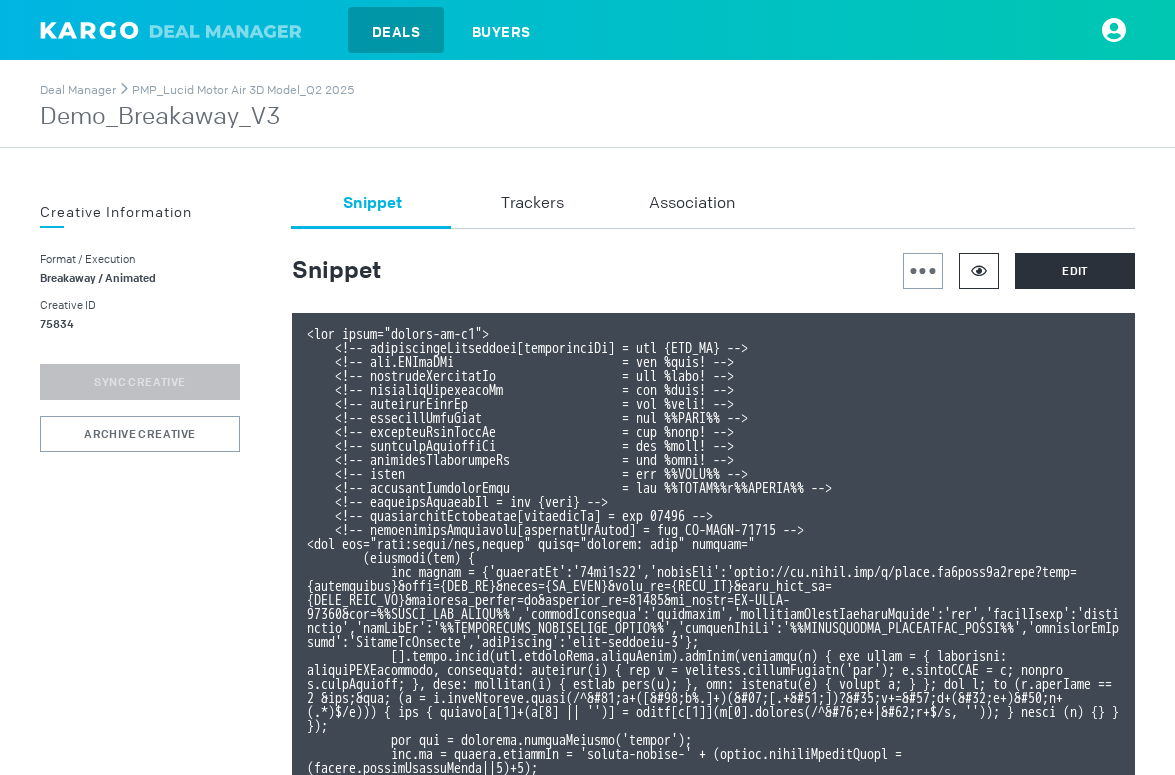 click at bounding box center (979, 270) 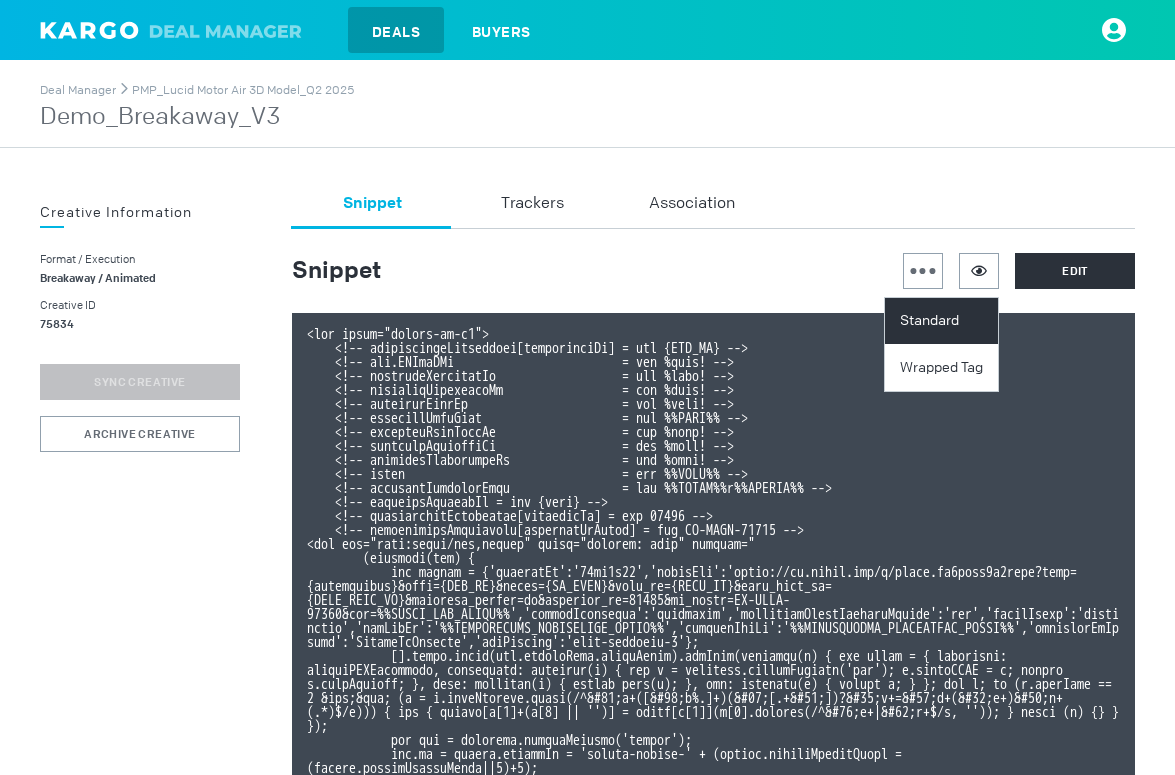 click on "Standard" at bounding box center [944, 321] 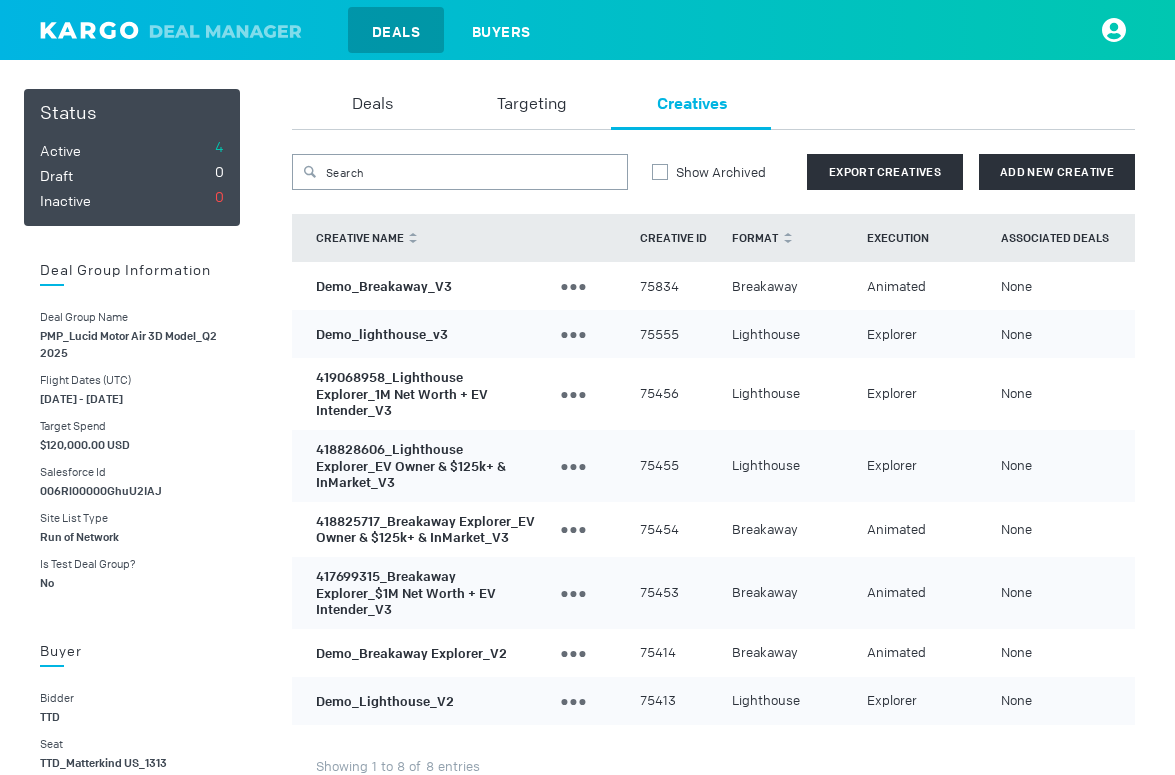 scroll, scrollTop: 102, scrollLeft: 0, axis: vertical 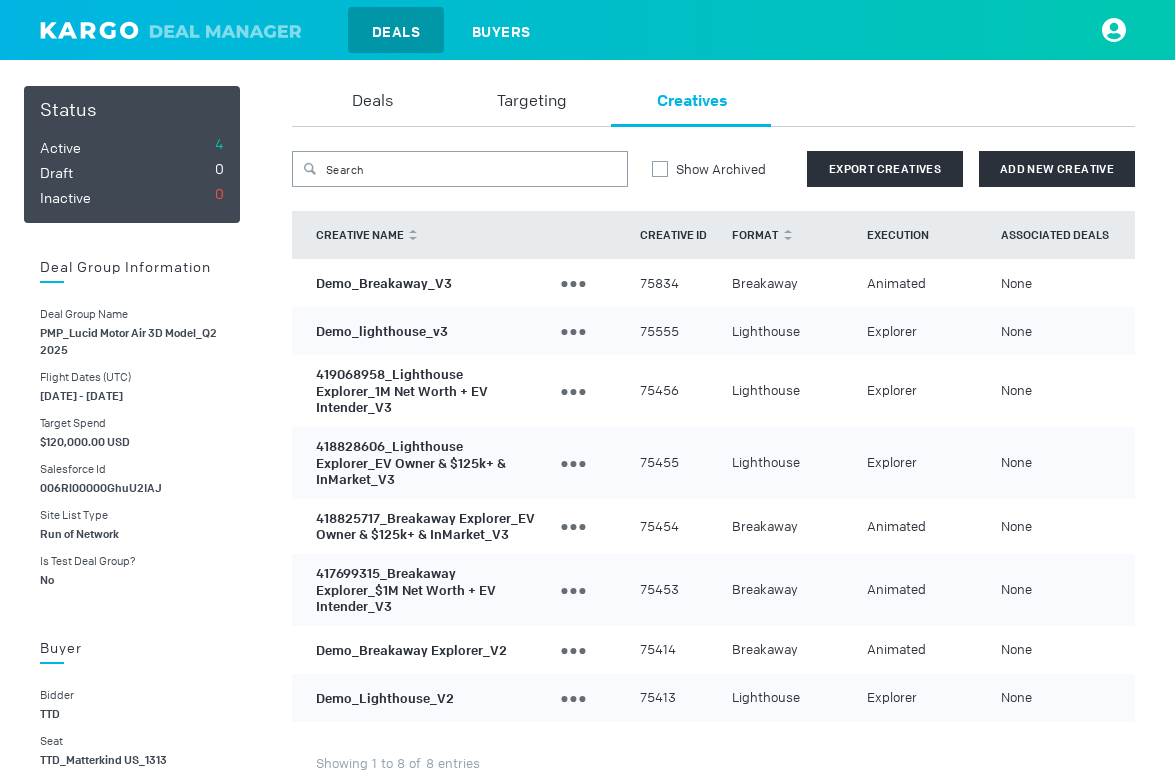 click on "Demo_lighthouse_v3" at bounding box center [382, 330] 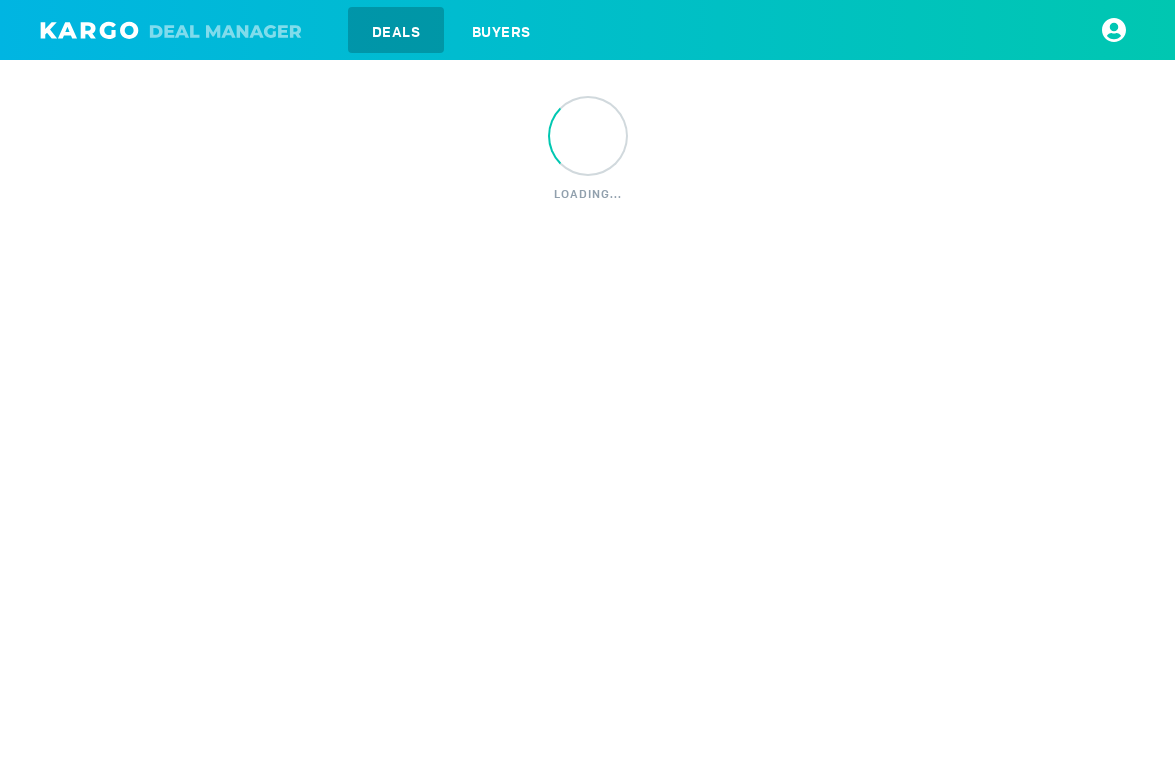 scroll, scrollTop: 0, scrollLeft: 0, axis: both 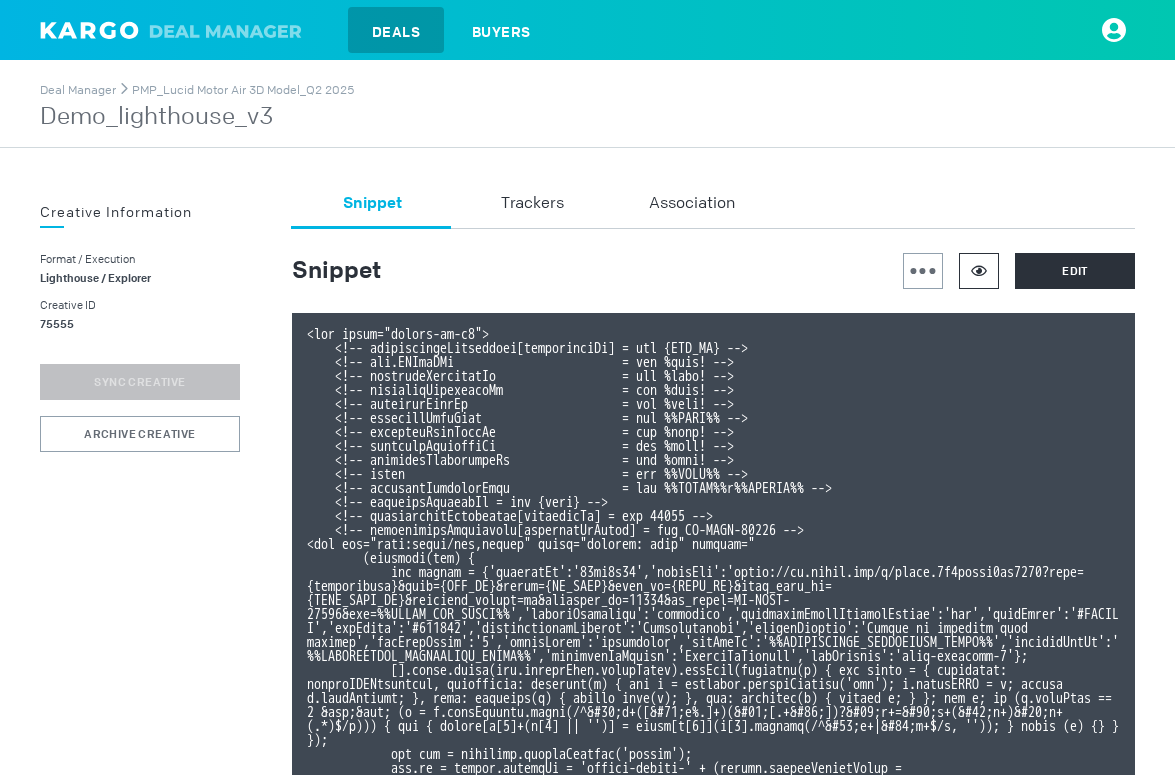 click at bounding box center [979, 270] 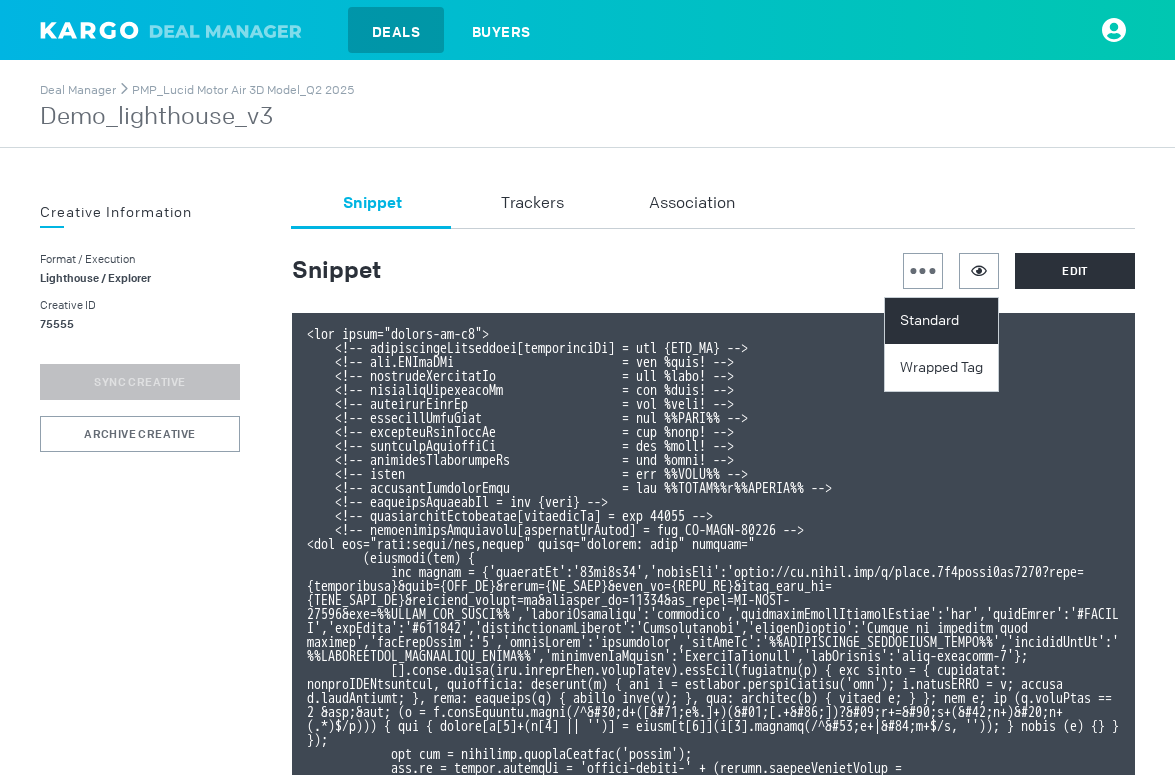 click on "Standard" at bounding box center [944, 321] 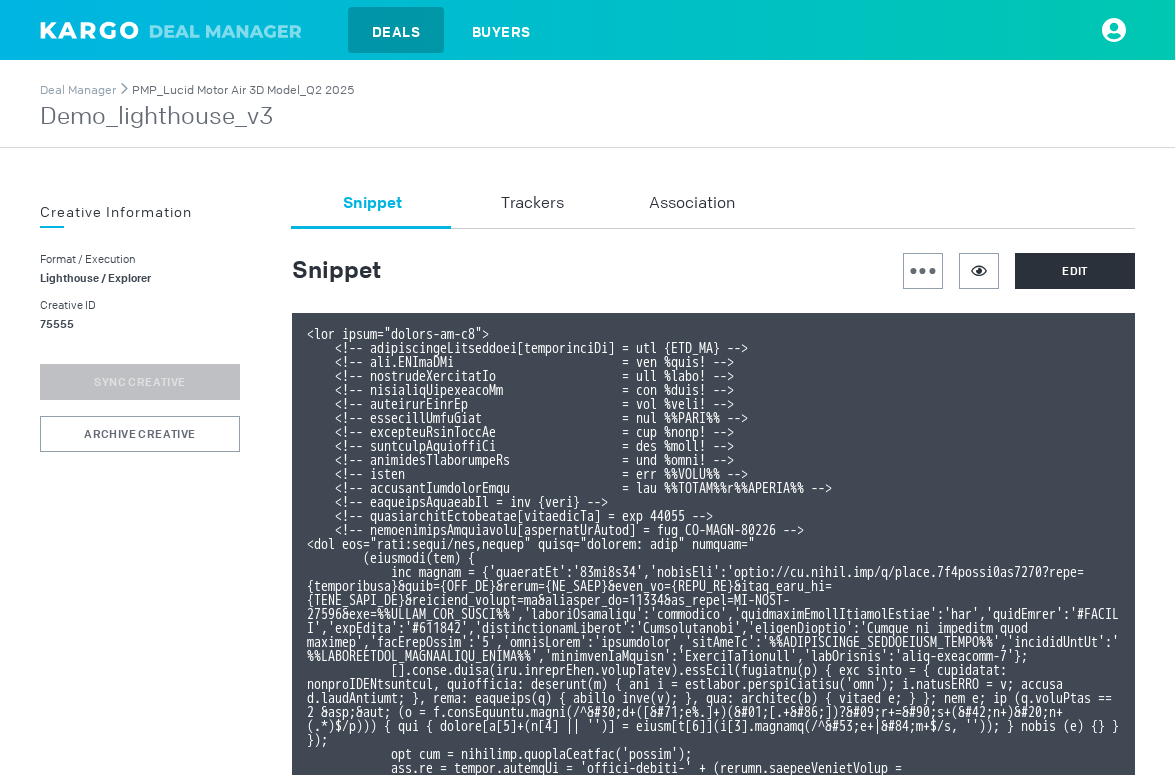click on "PMP_Lucid Motor Air 3D Model_Q2 2025" at bounding box center (243, 90) 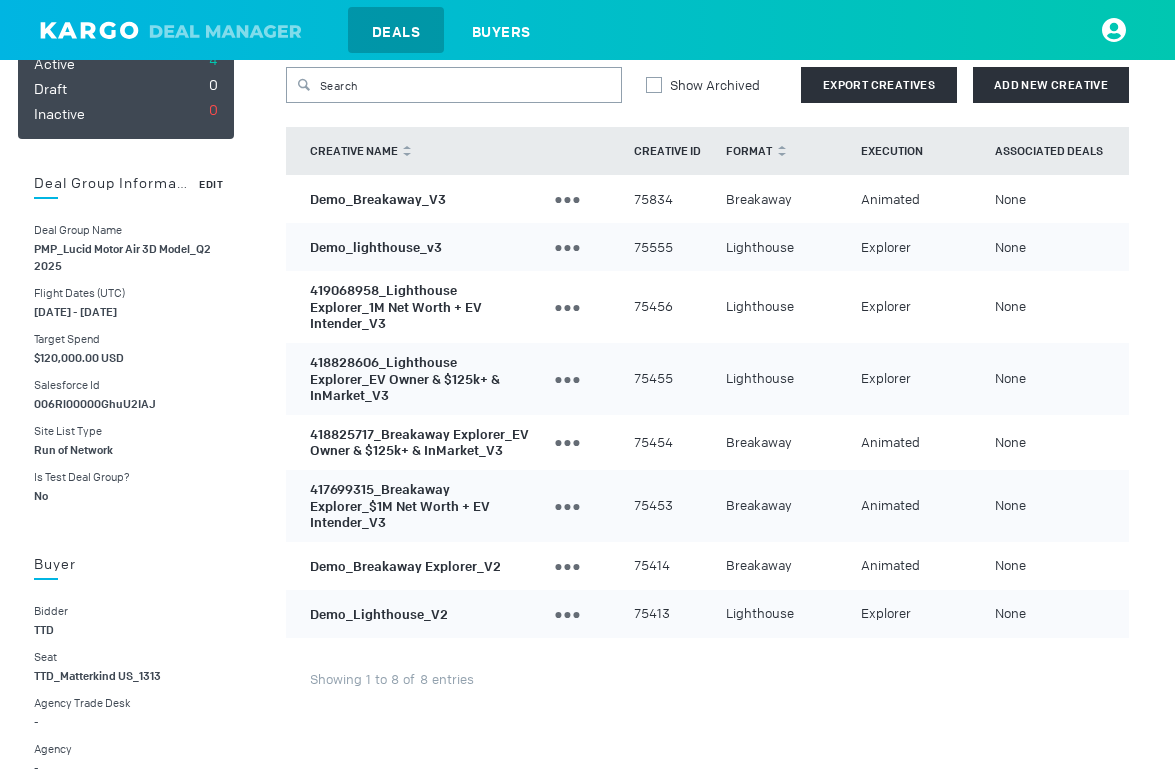 scroll, scrollTop: 0, scrollLeft: 6, axis: horizontal 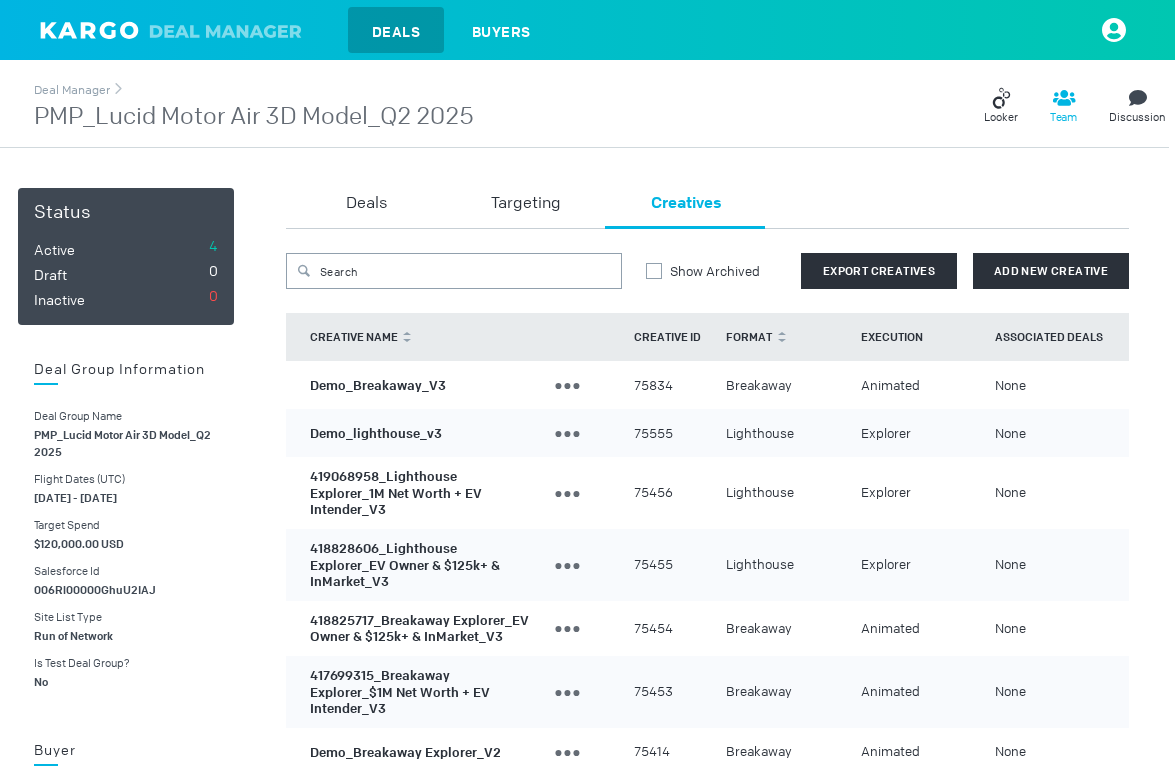 click on "Team" at bounding box center [1063, 117] 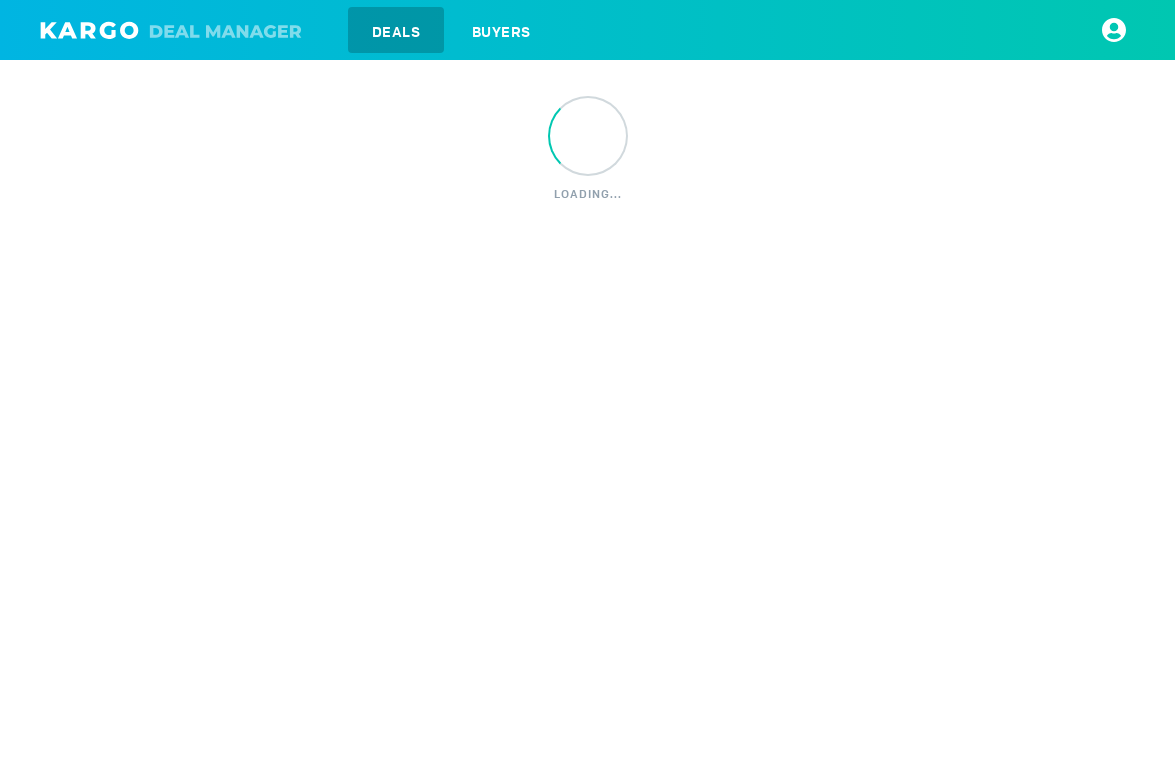 scroll, scrollTop: 0, scrollLeft: 0, axis: both 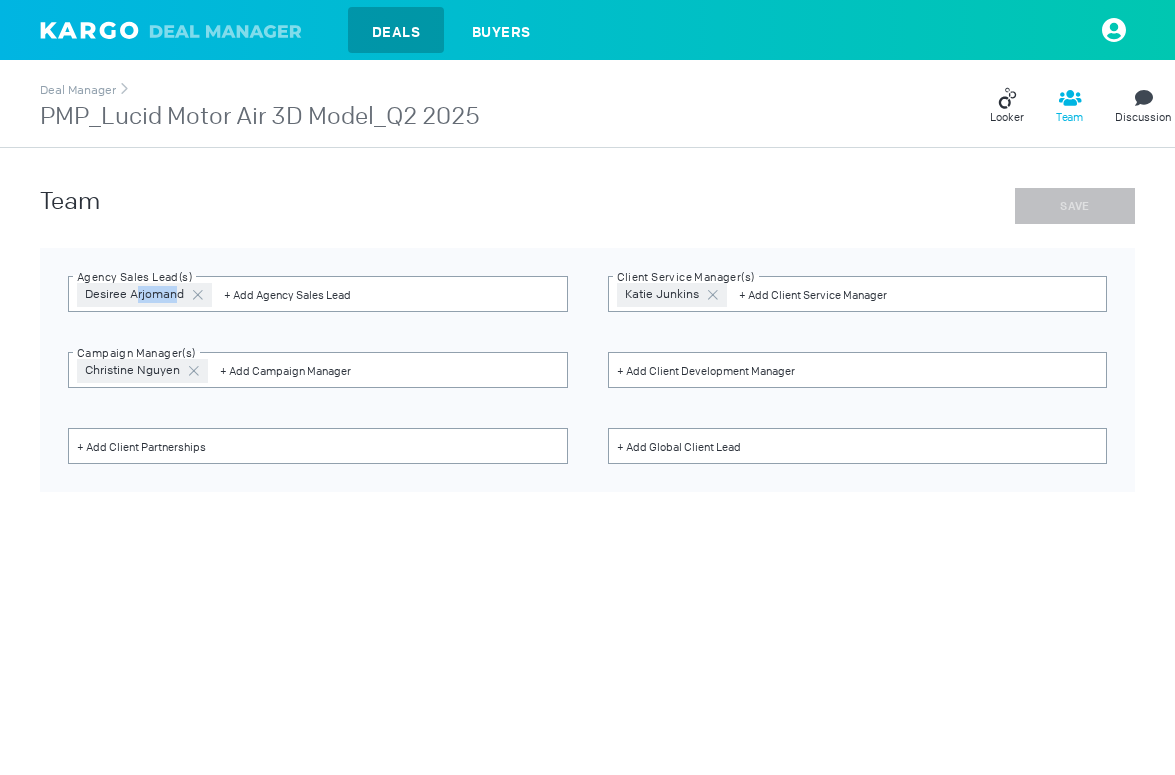 drag, startPoint x: 133, startPoint y: 296, endPoint x: 175, endPoint y: 296, distance: 42 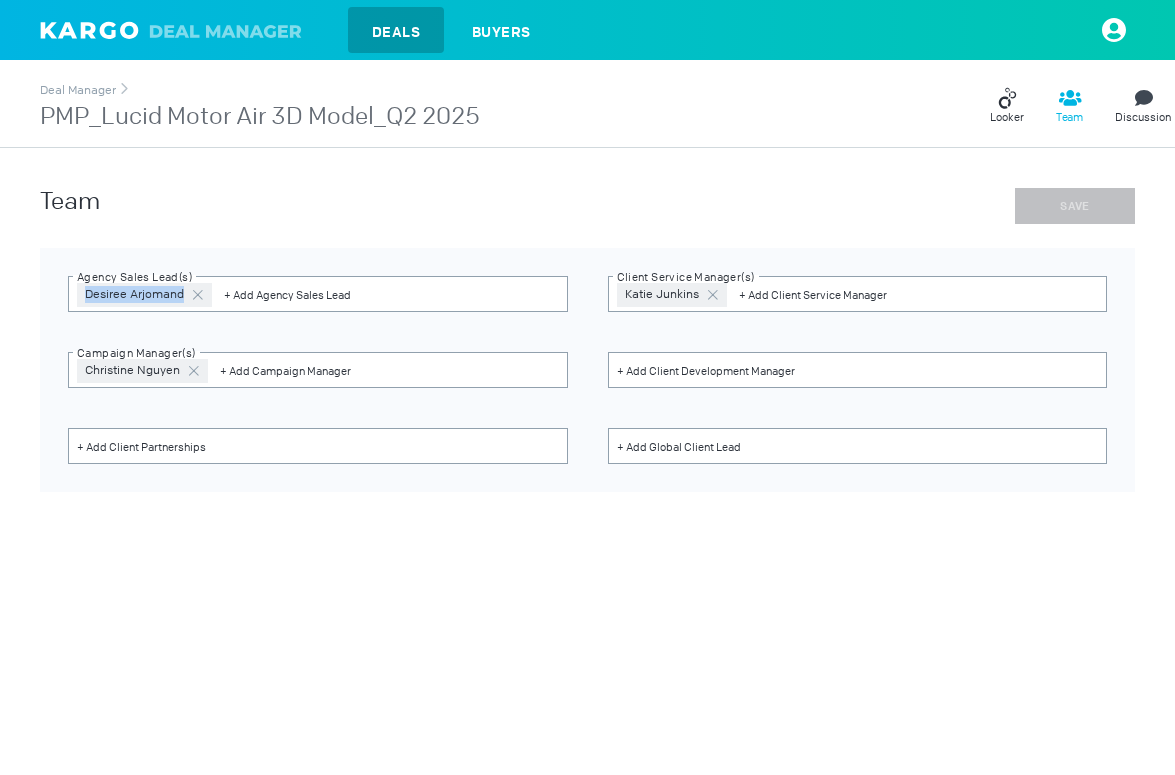 drag, startPoint x: 183, startPoint y: 295, endPoint x: 79, endPoint y: 294, distance: 104.00481 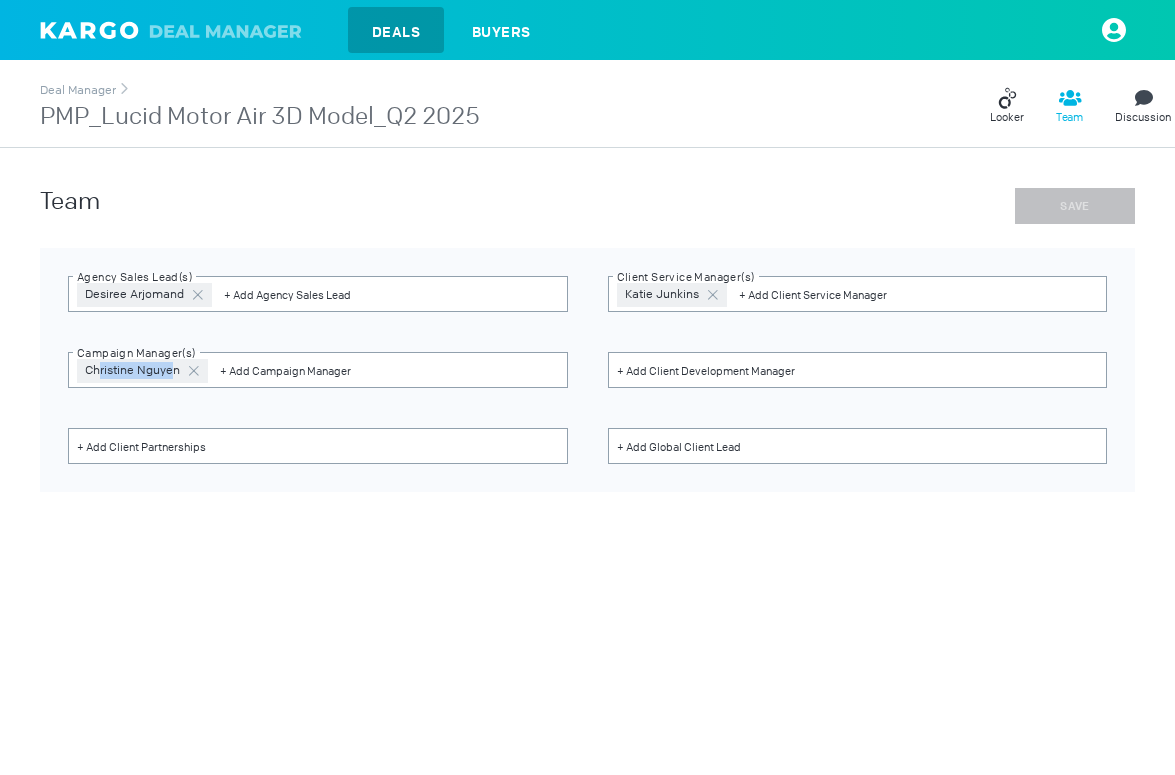drag, startPoint x: 173, startPoint y: 368, endPoint x: 97, endPoint y: 371, distance: 76.05919 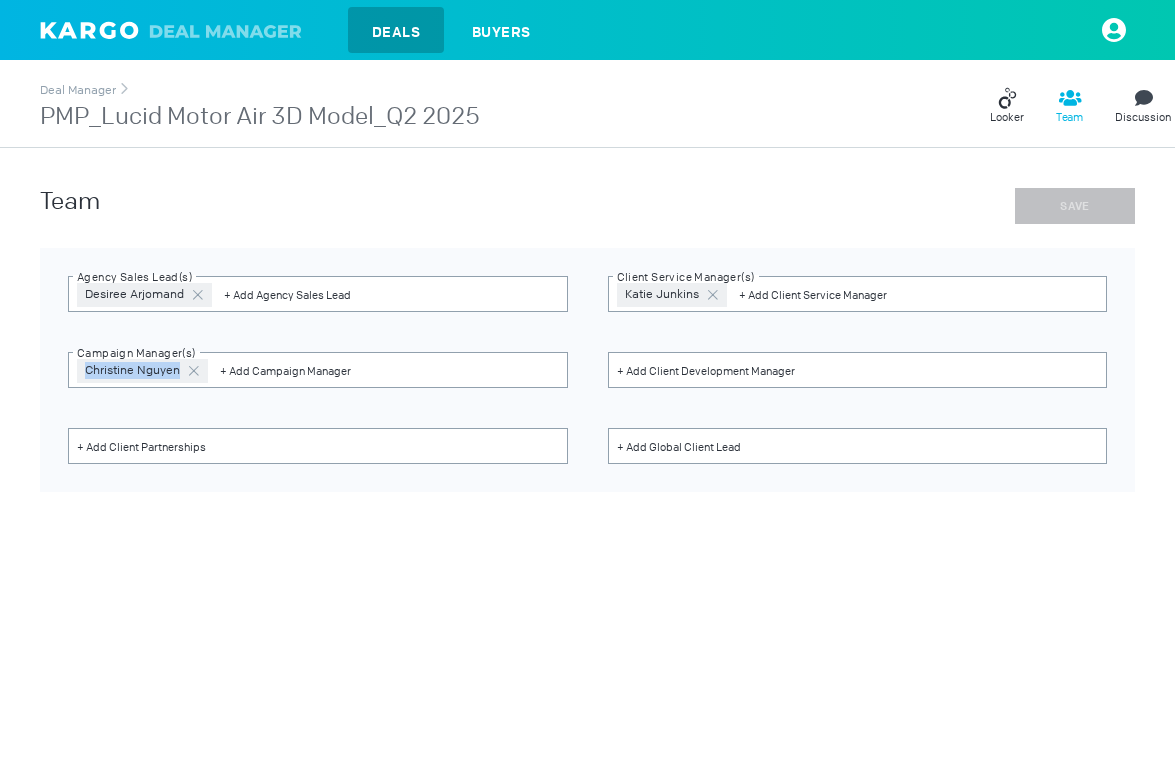 drag, startPoint x: 178, startPoint y: 371, endPoint x: 51, endPoint y: 371, distance: 127 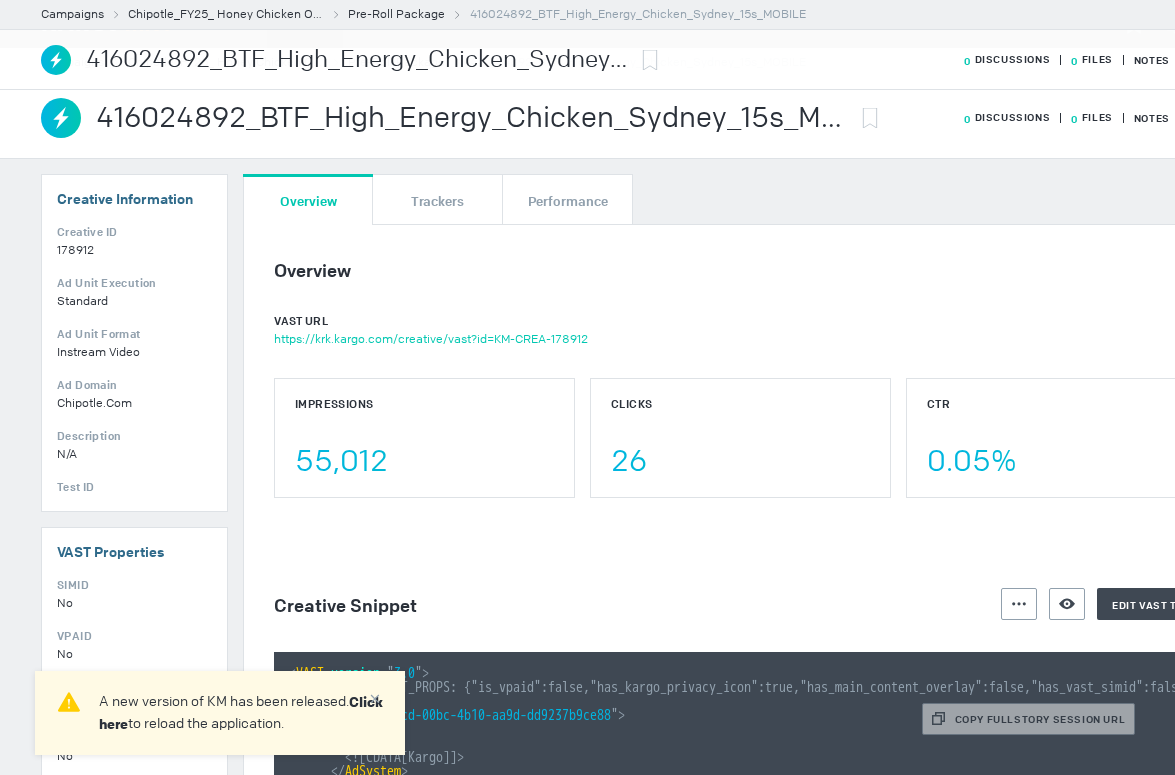 scroll, scrollTop: 0, scrollLeft: 0, axis: both 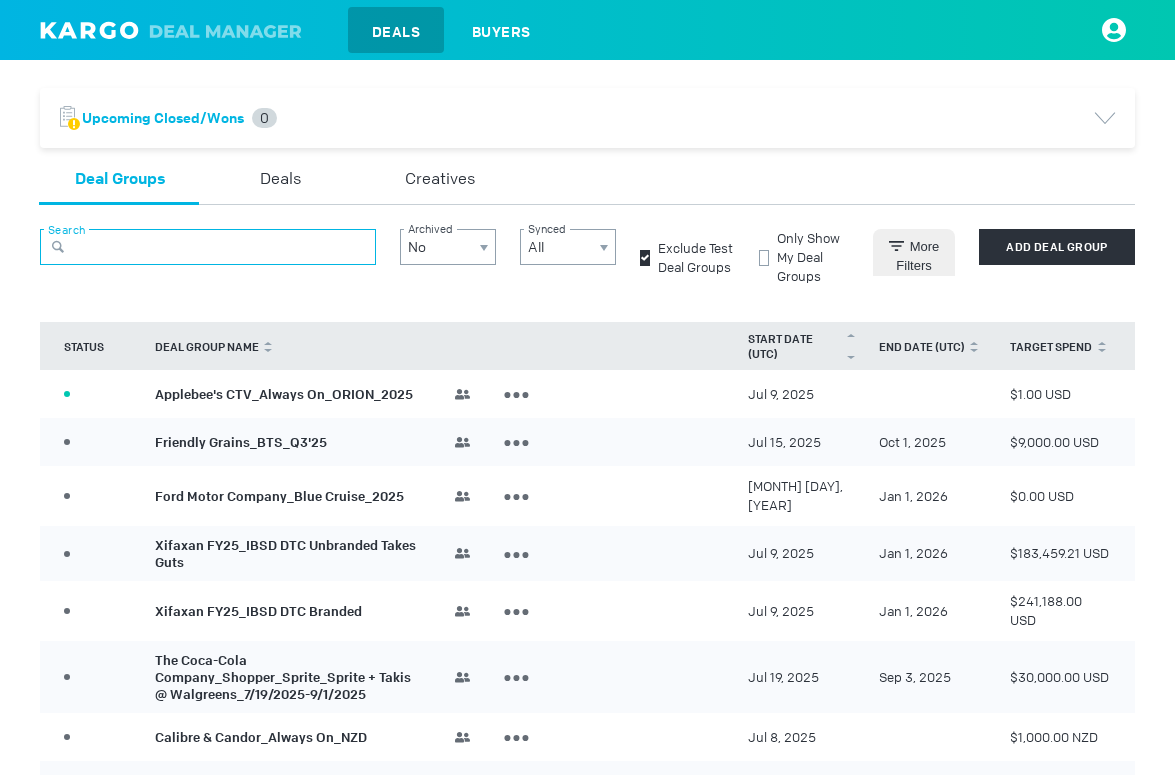 click at bounding box center [208, 247] 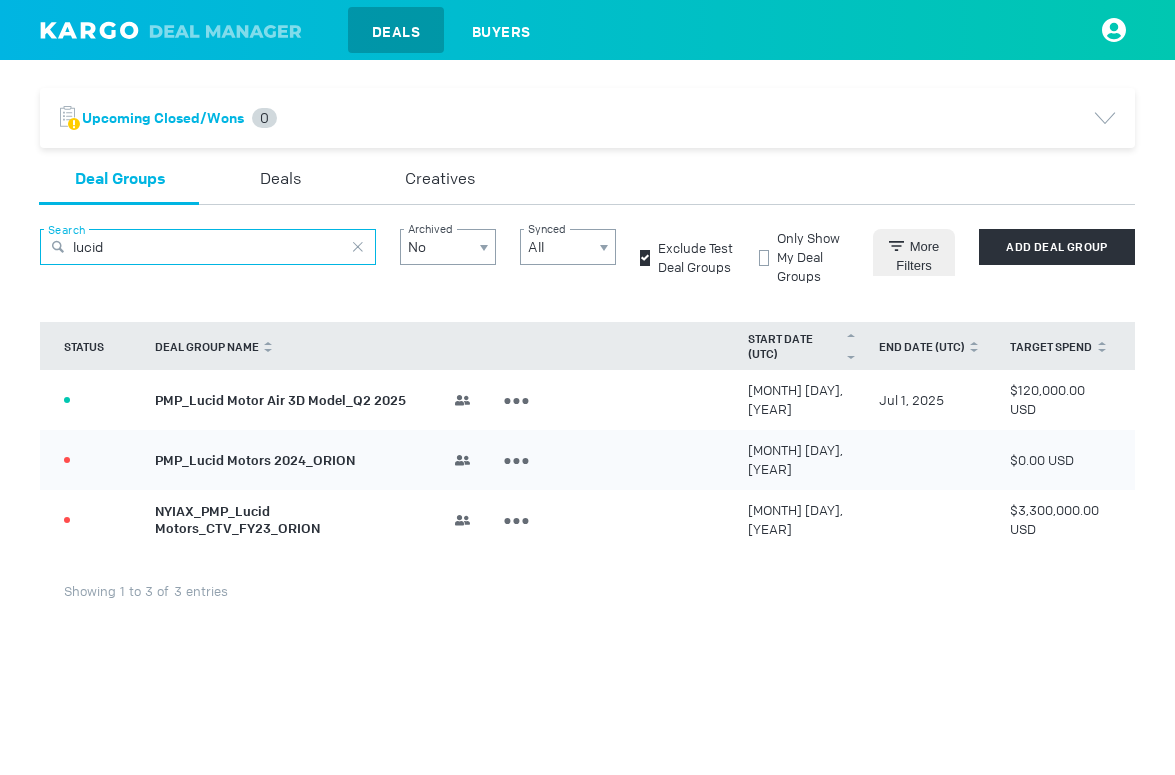 type on "lucid" 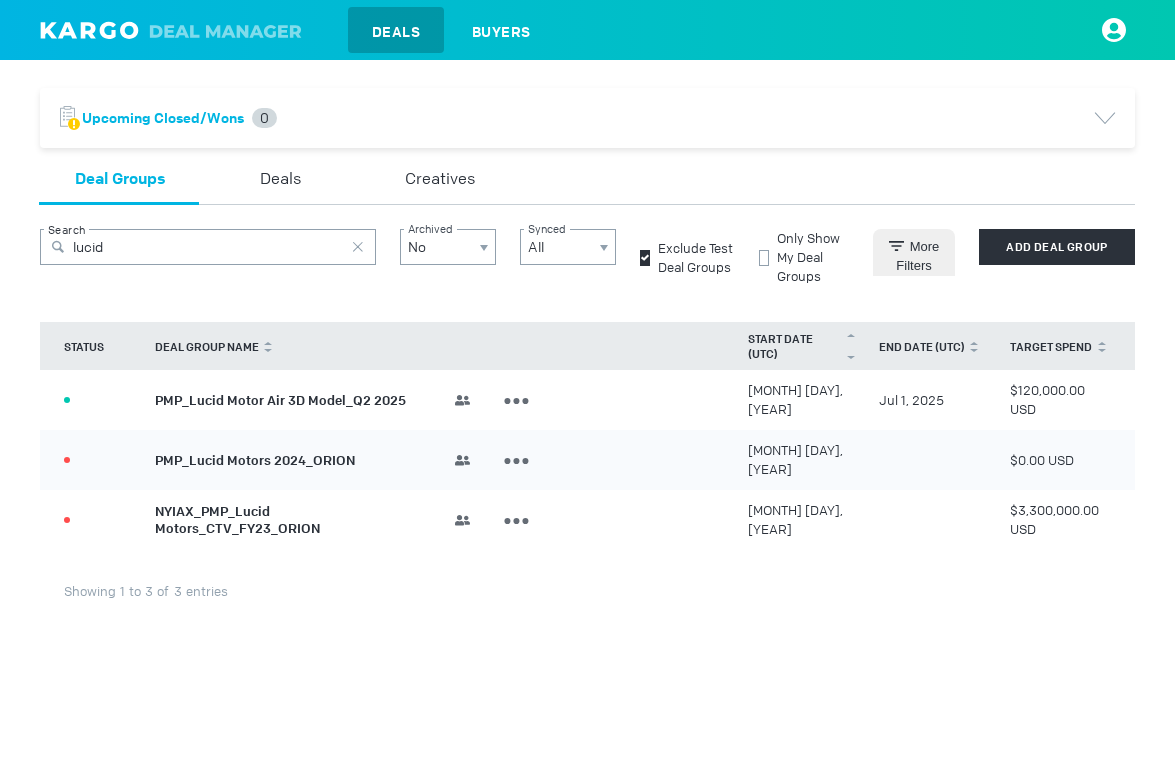 click on "PMP_Lucid Motor Air 3D Model_Q2 2025" at bounding box center [280, 399] 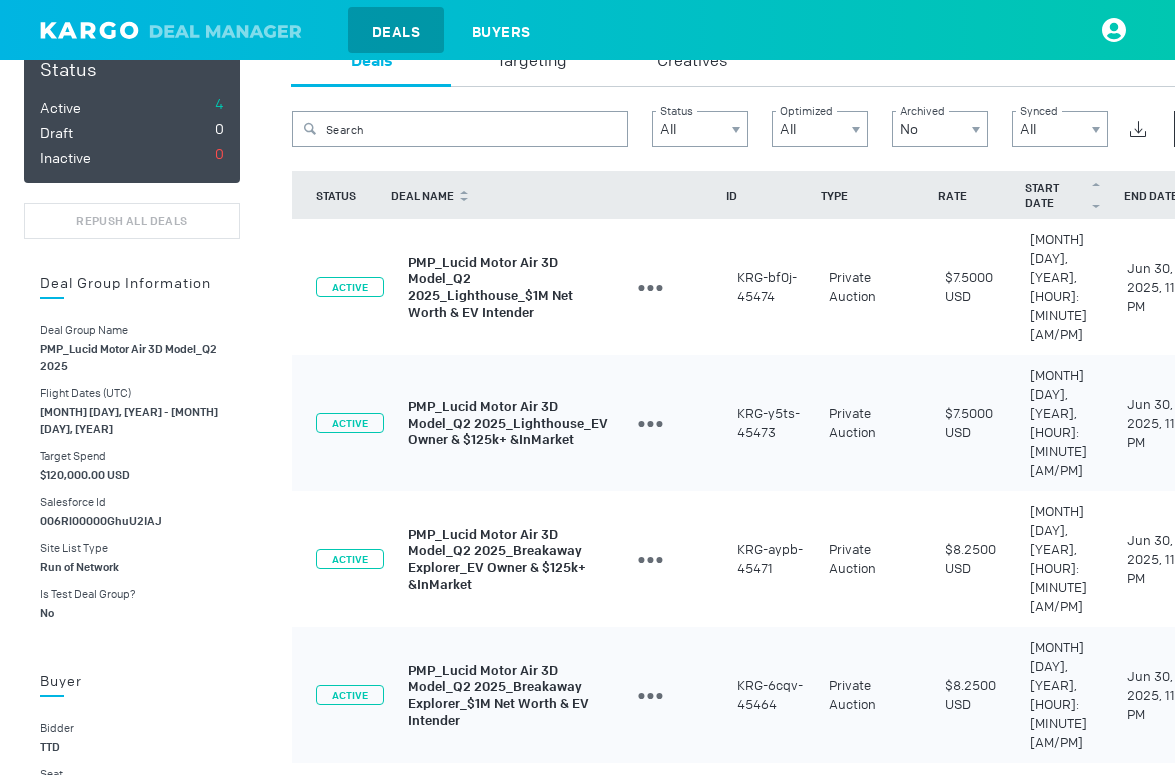 scroll, scrollTop: 0, scrollLeft: 0, axis: both 